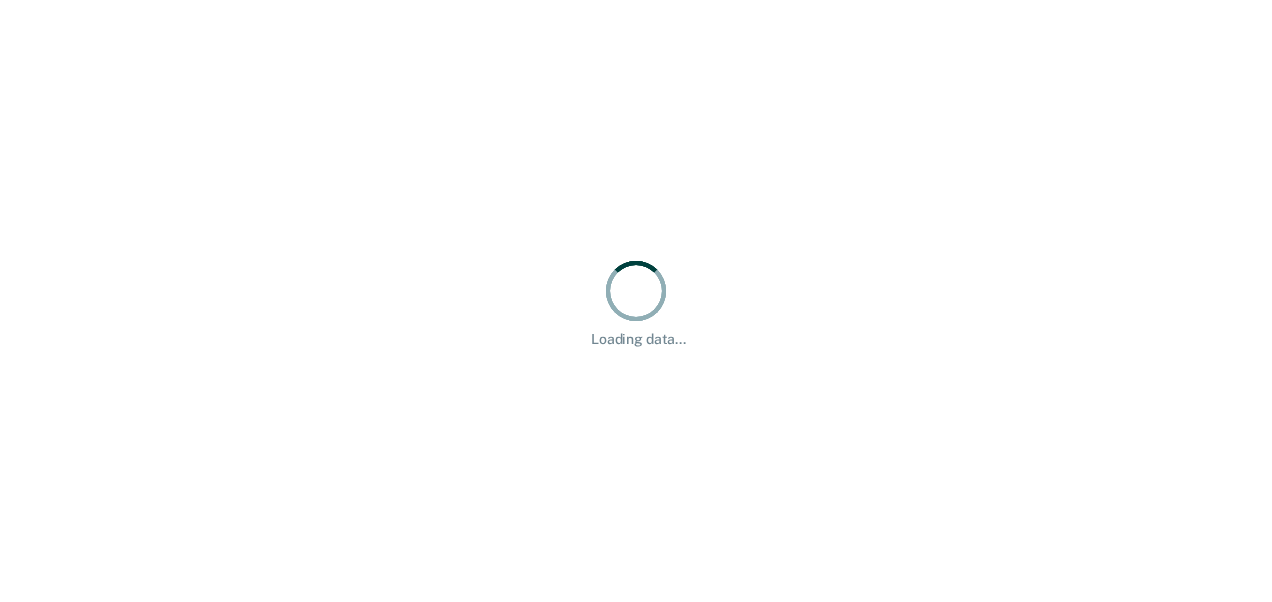 scroll, scrollTop: 0, scrollLeft: 0, axis: both 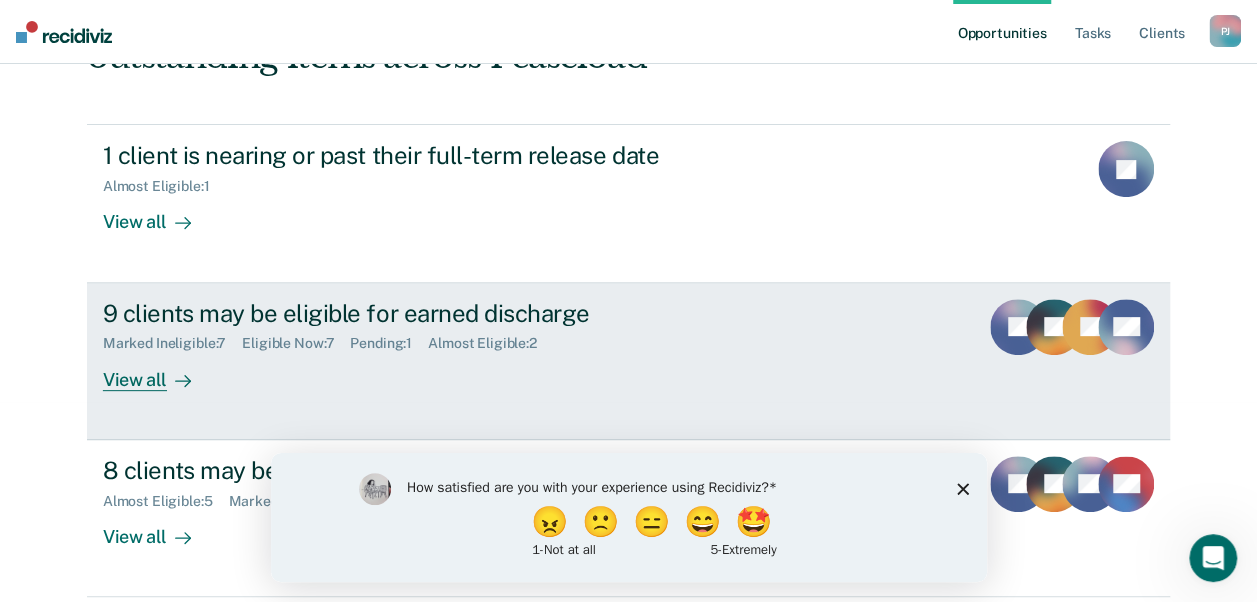 click on "View all" at bounding box center (159, 371) 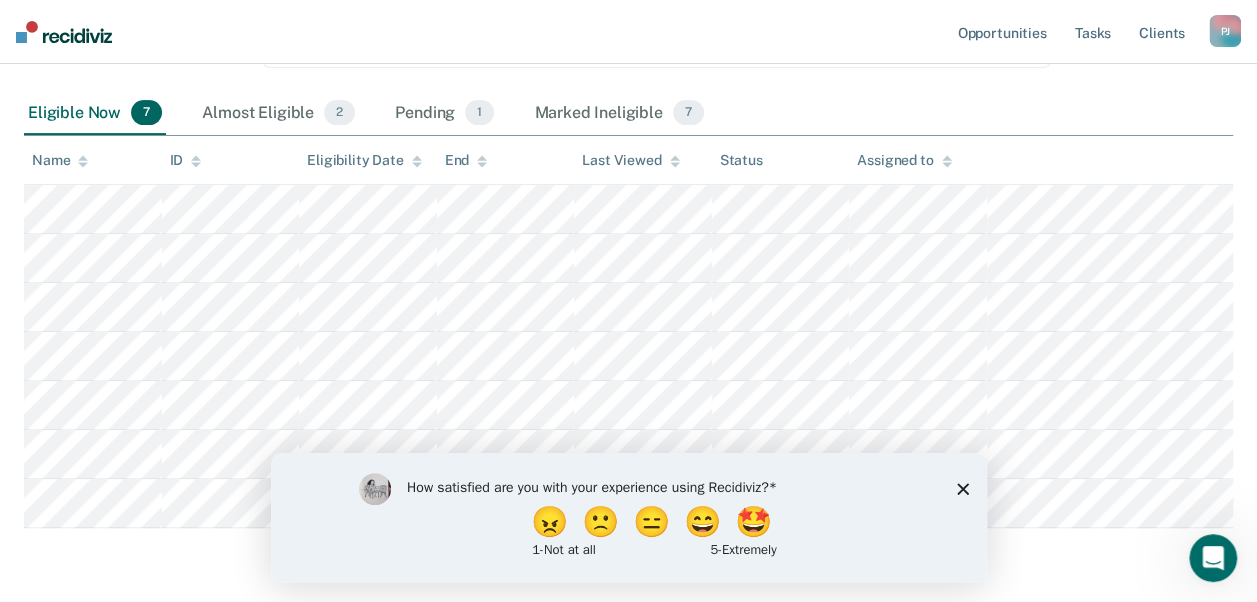 scroll, scrollTop: 300, scrollLeft: 0, axis: vertical 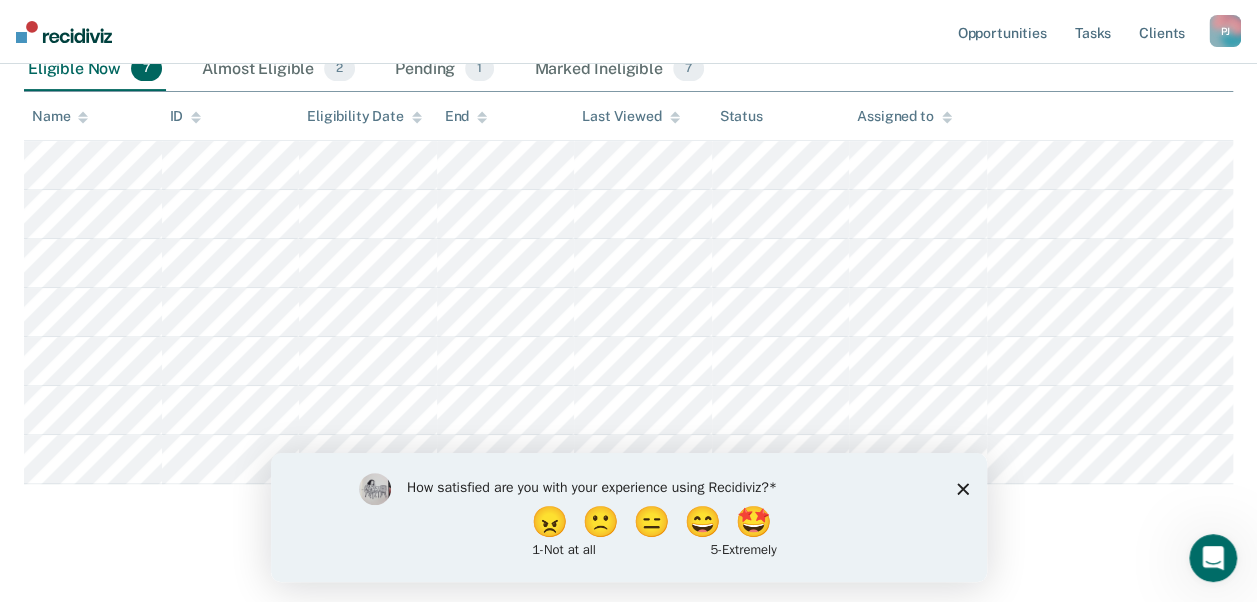 click 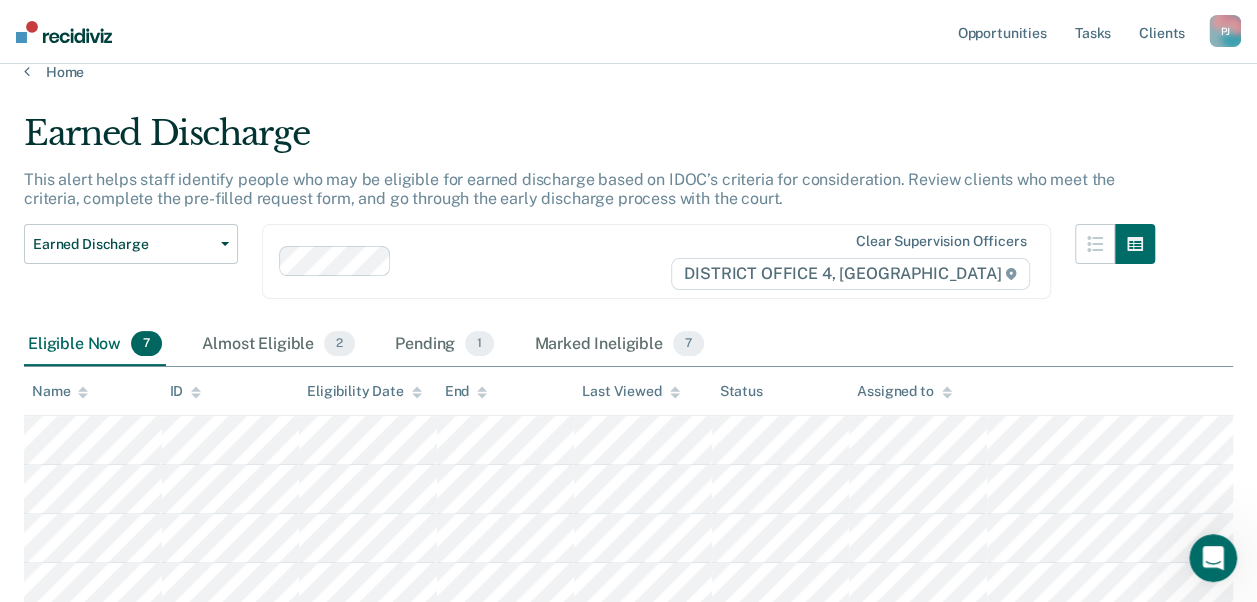 scroll, scrollTop: 0, scrollLeft: 0, axis: both 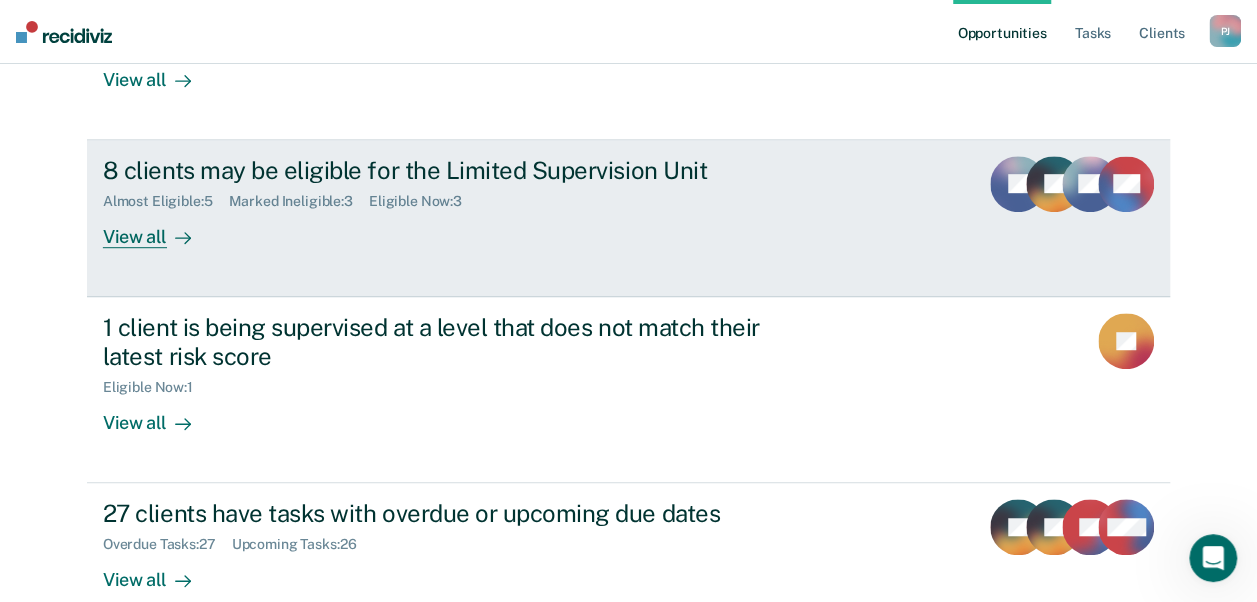 click on "View all" at bounding box center [159, 228] 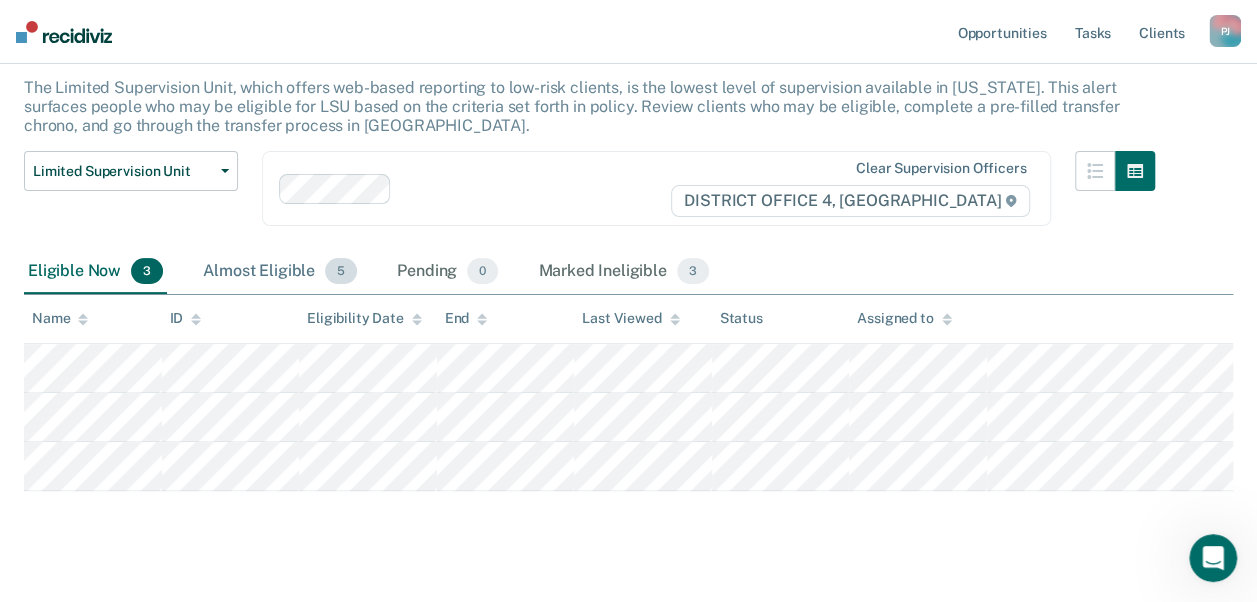 scroll, scrollTop: 148, scrollLeft: 0, axis: vertical 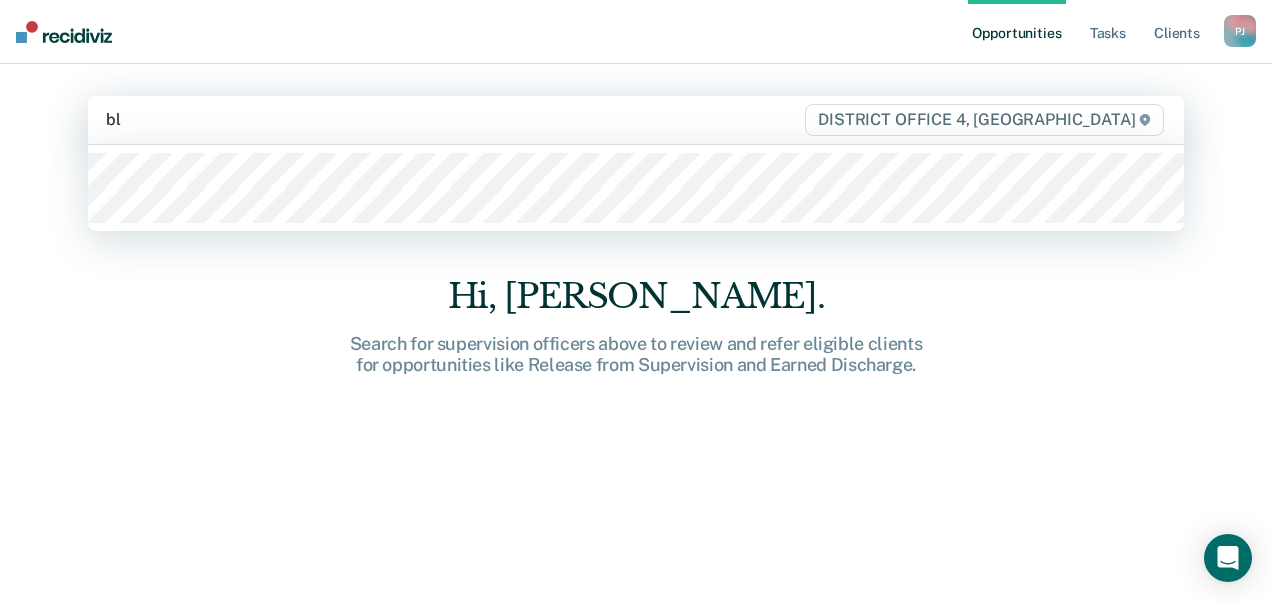 type on "bla" 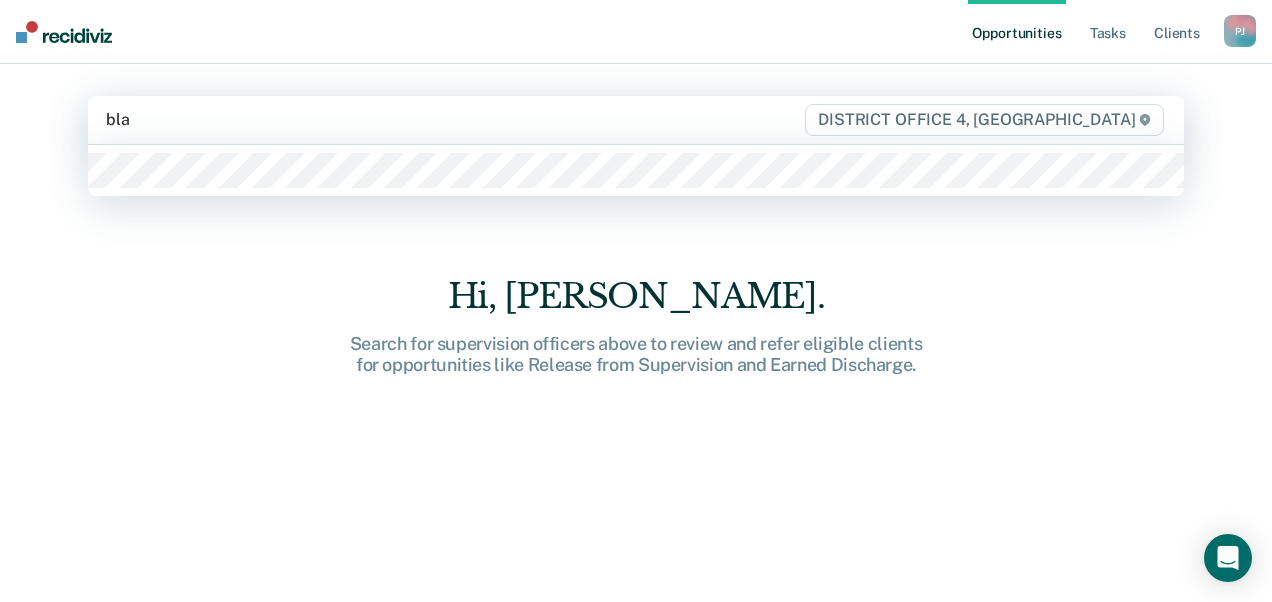 type 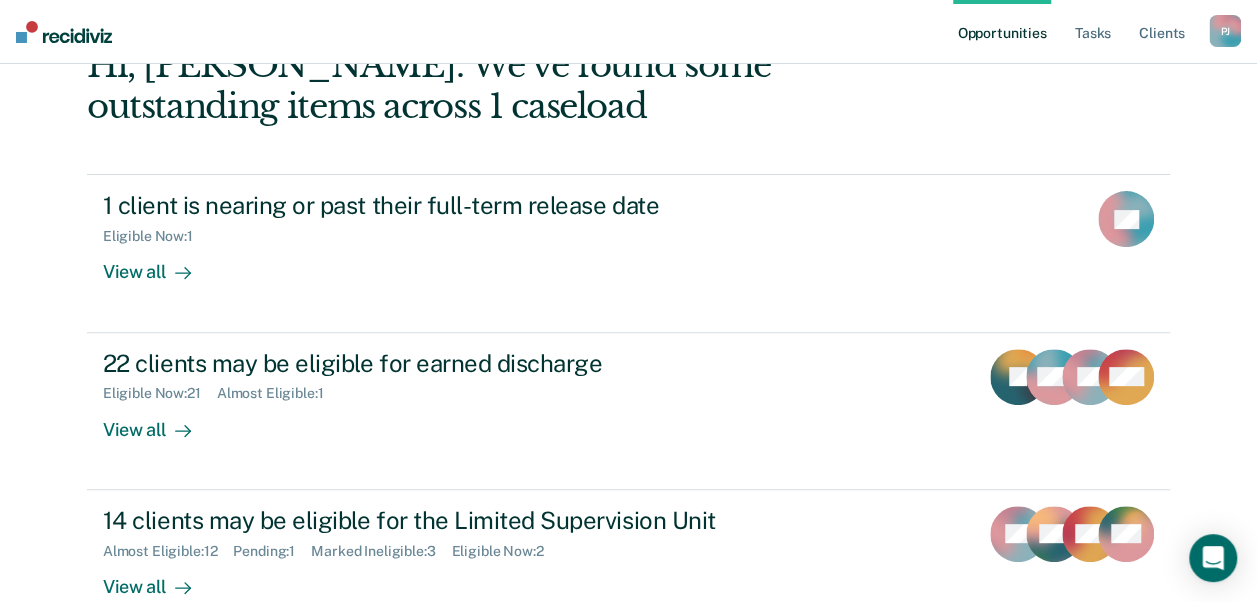 scroll, scrollTop: 200, scrollLeft: 0, axis: vertical 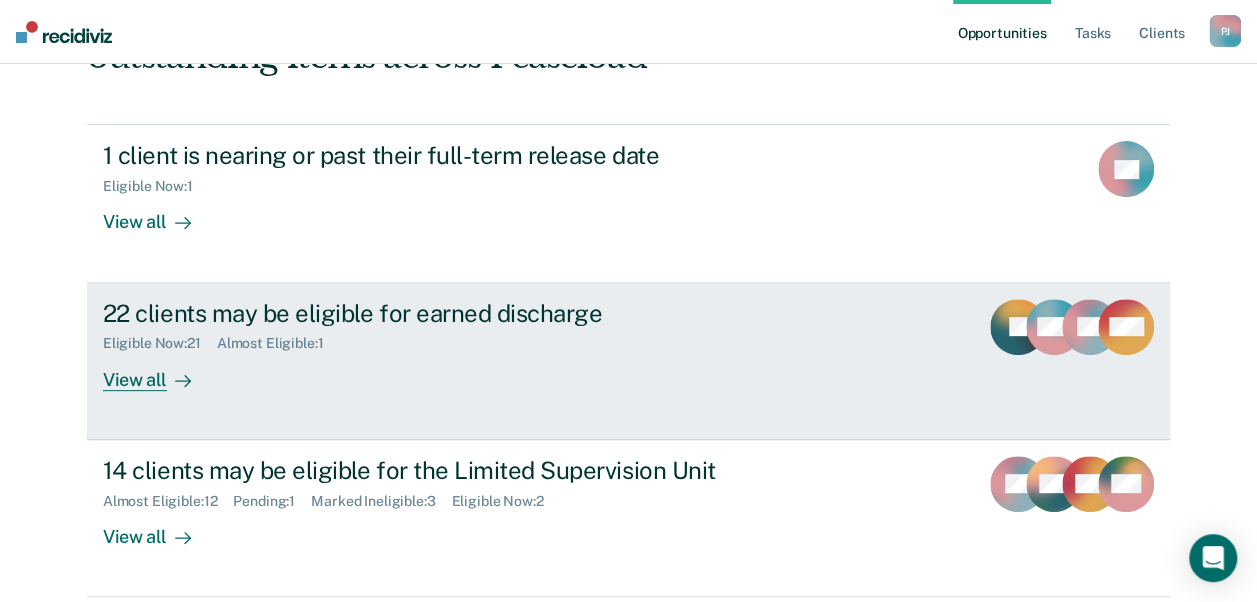 click on "View all" at bounding box center (159, 371) 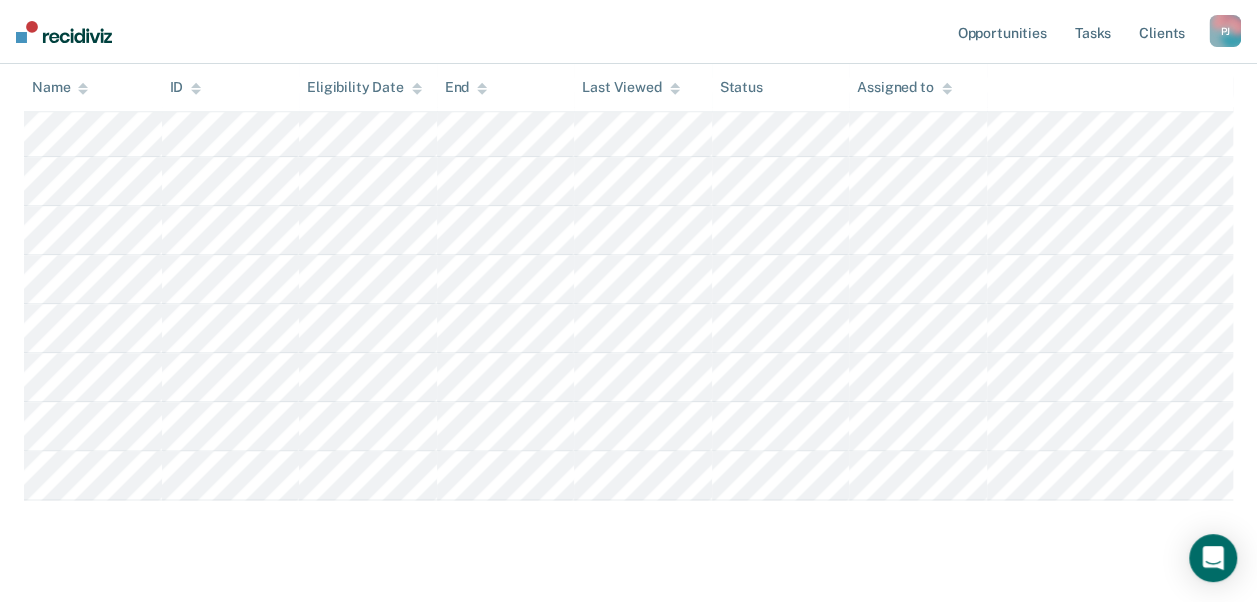 scroll, scrollTop: 1011, scrollLeft: 0, axis: vertical 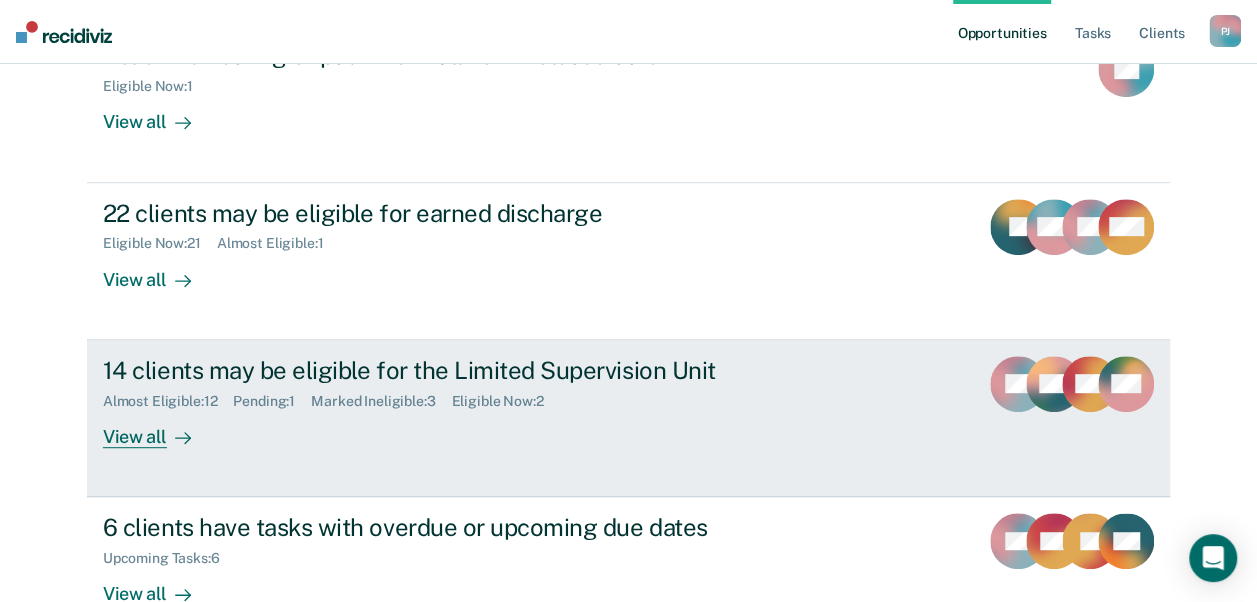click on "View all" at bounding box center (159, 428) 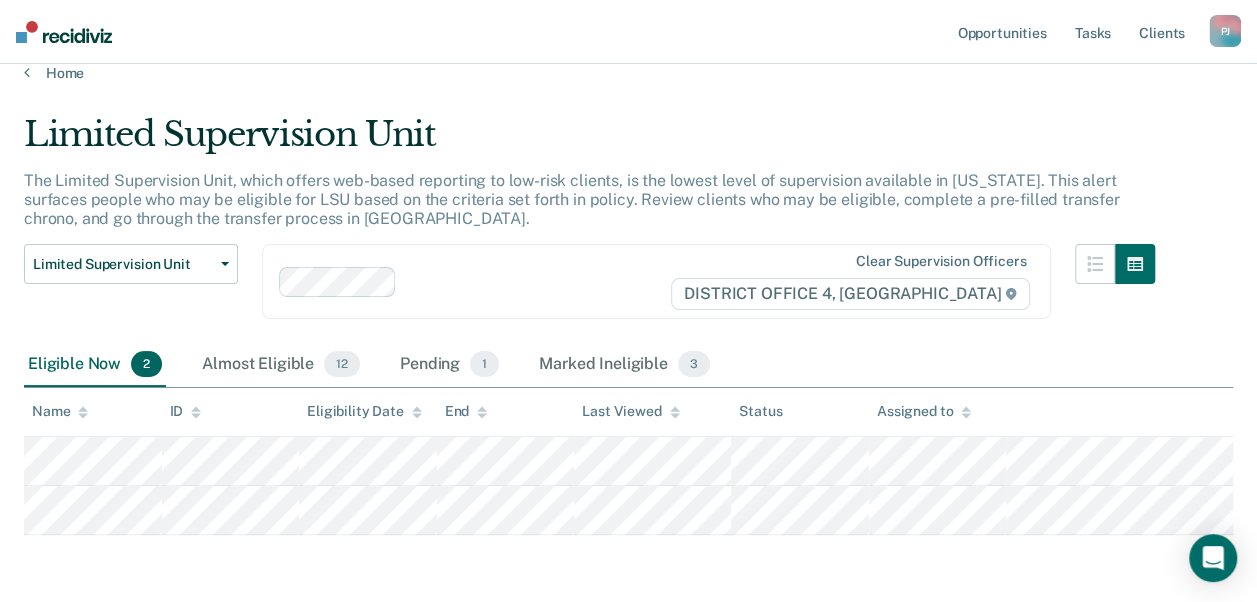 scroll, scrollTop: 0, scrollLeft: 0, axis: both 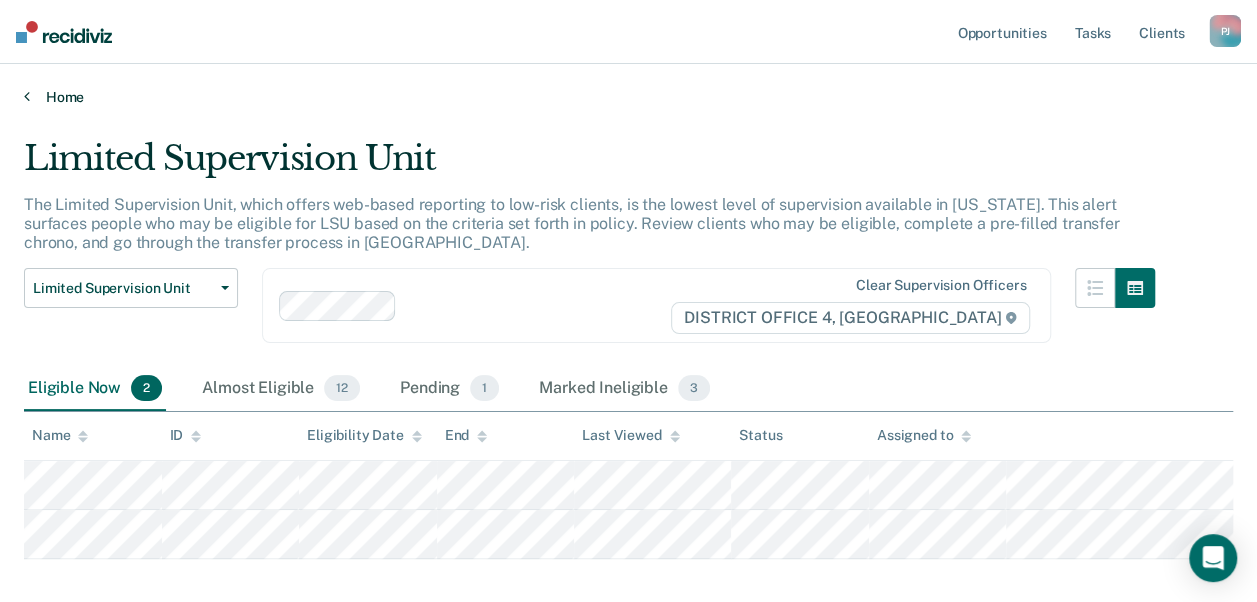 click on "Home" at bounding box center (628, 97) 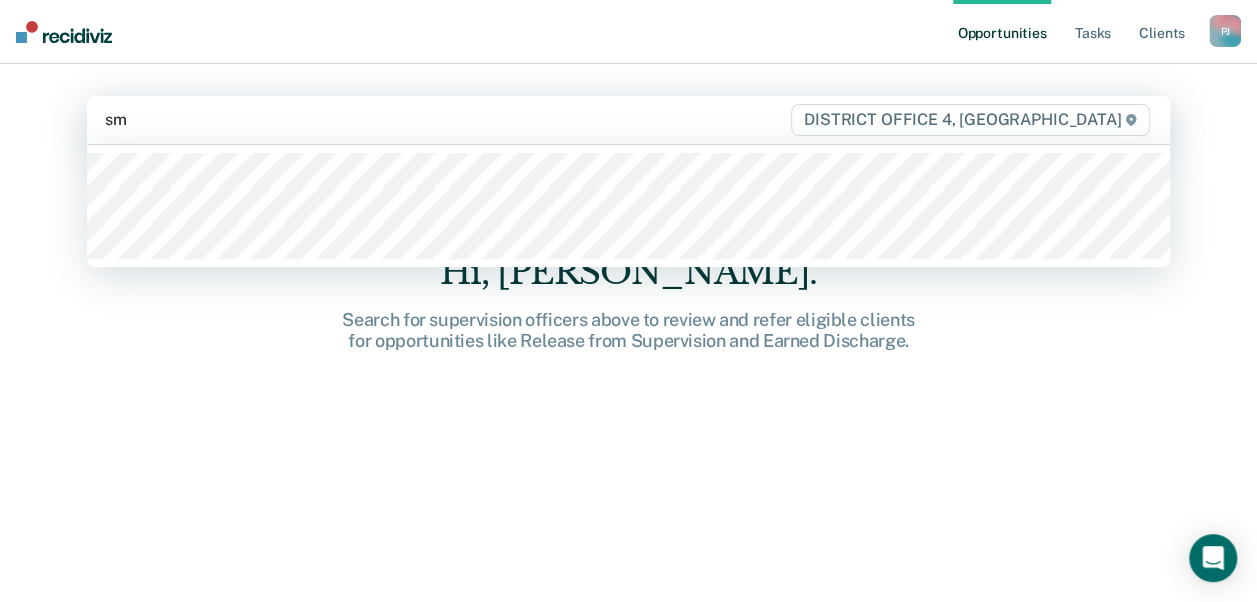 type on "smi" 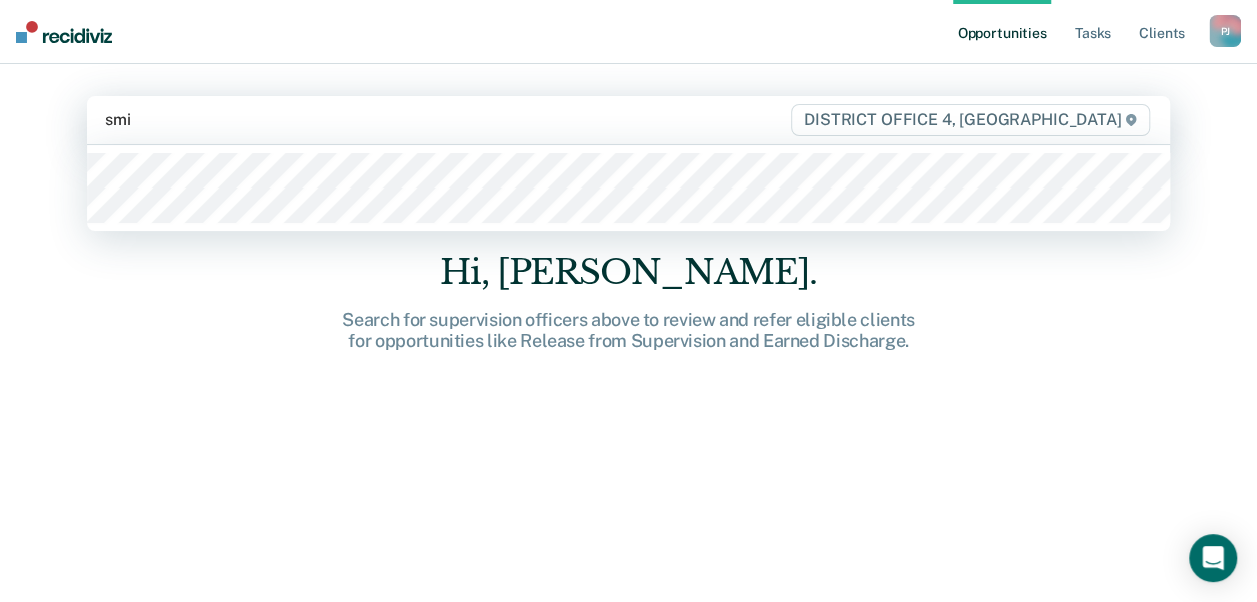 type 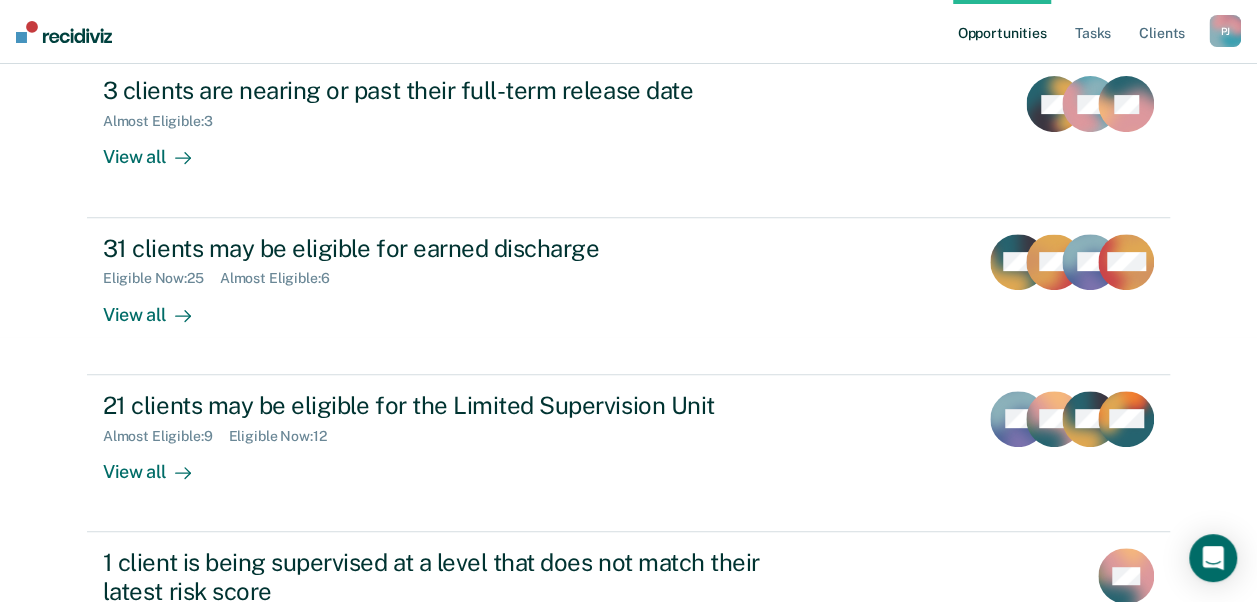scroll, scrollTop: 300, scrollLeft: 0, axis: vertical 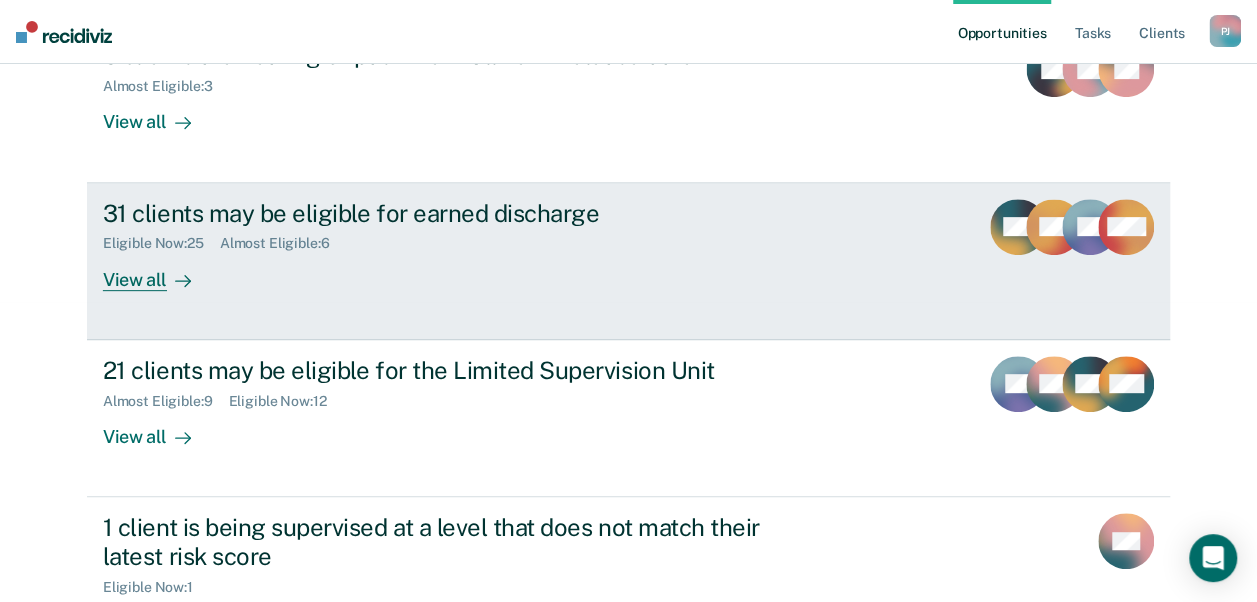click on "View all" at bounding box center (159, 271) 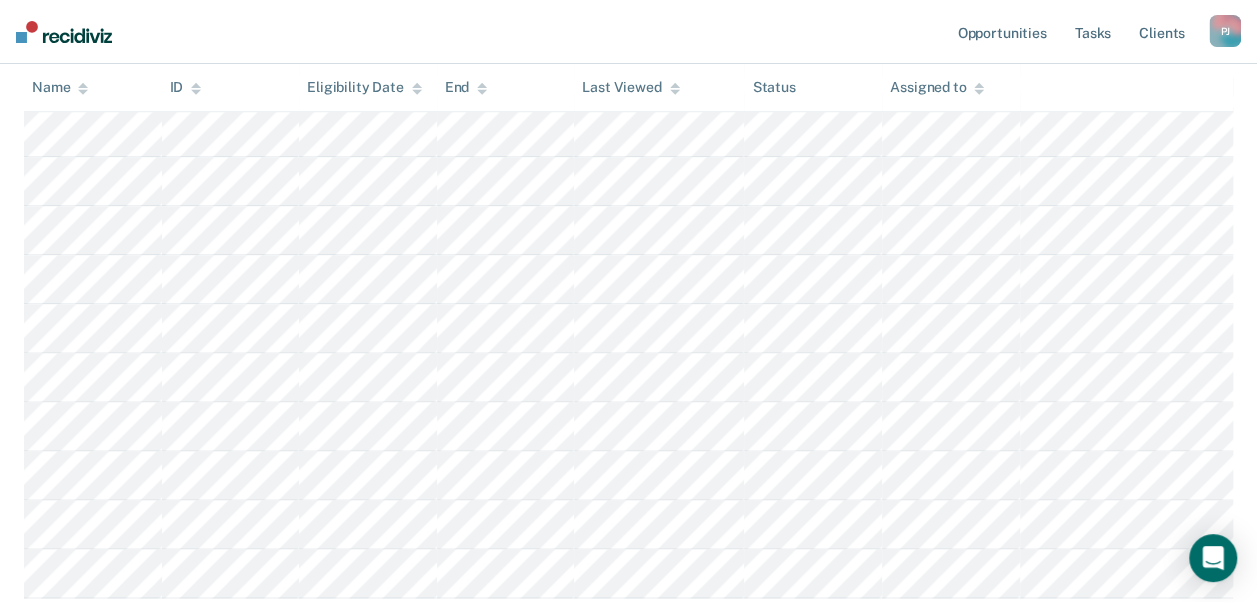 scroll, scrollTop: 1100, scrollLeft: 0, axis: vertical 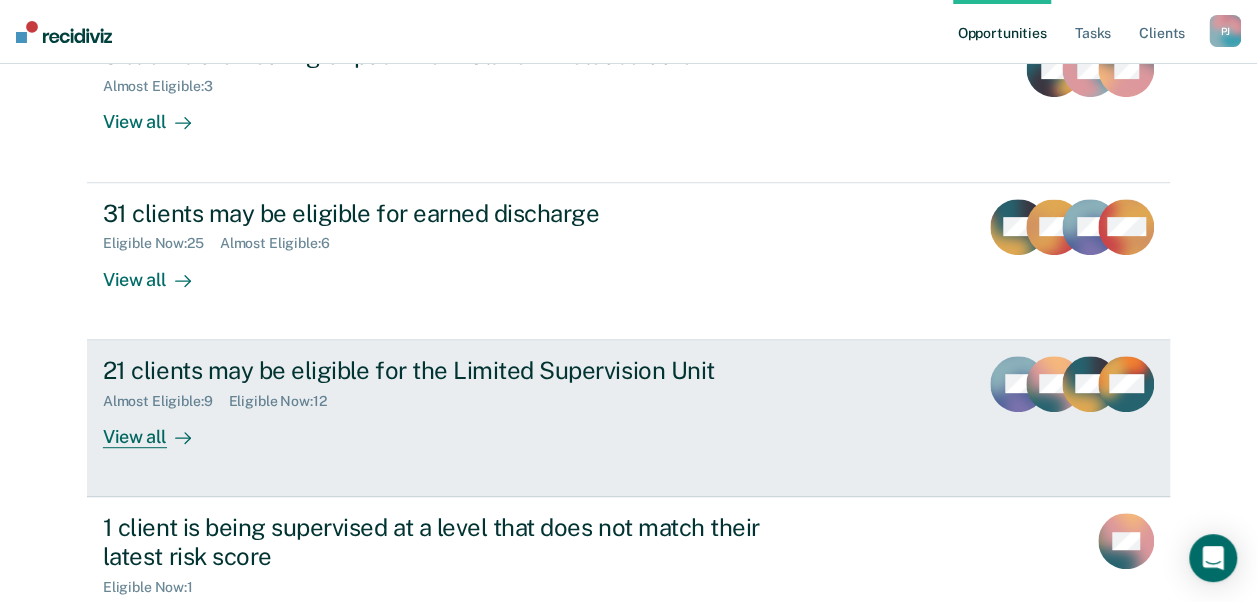 click on "View all" at bounding box center (159, 428) 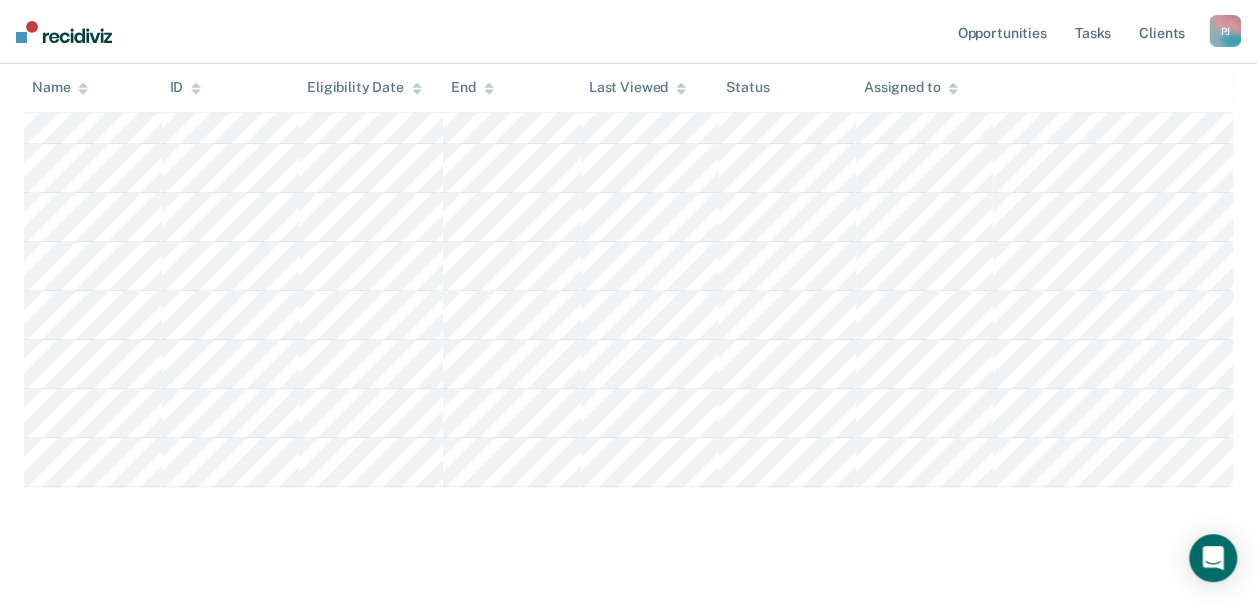 scroll, scrollTop: 589, scrollLeft: 0, axis: vertical 